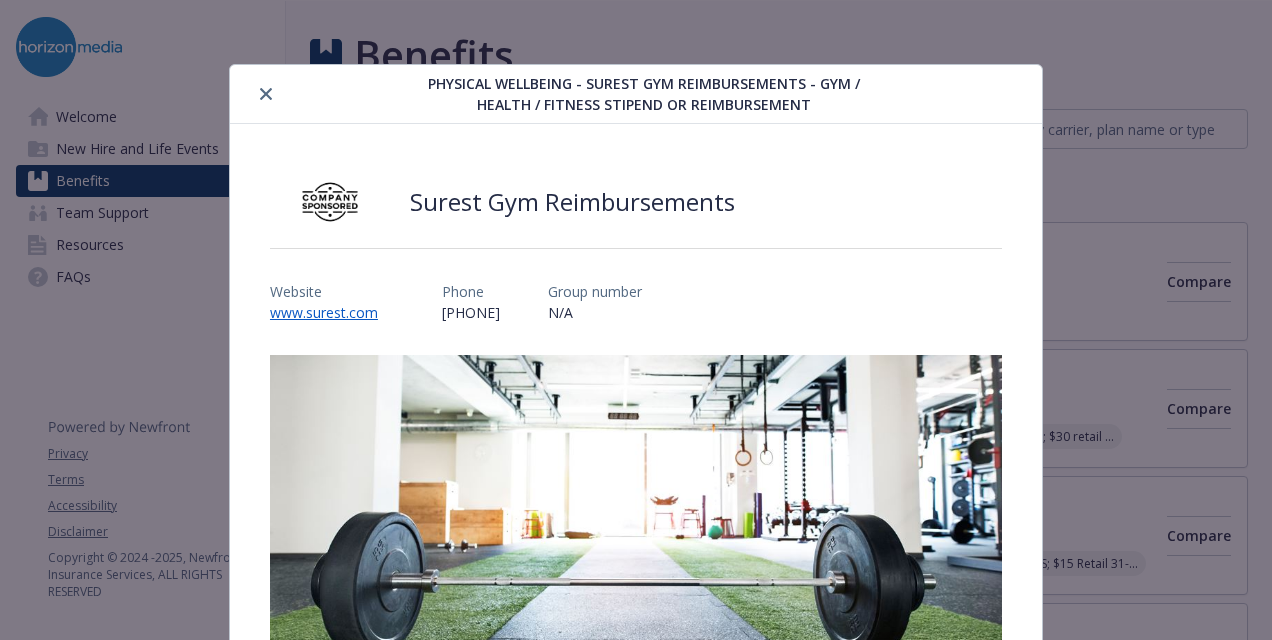 scroll, scrollTop: 0, scrollLeft: 0, axis: both 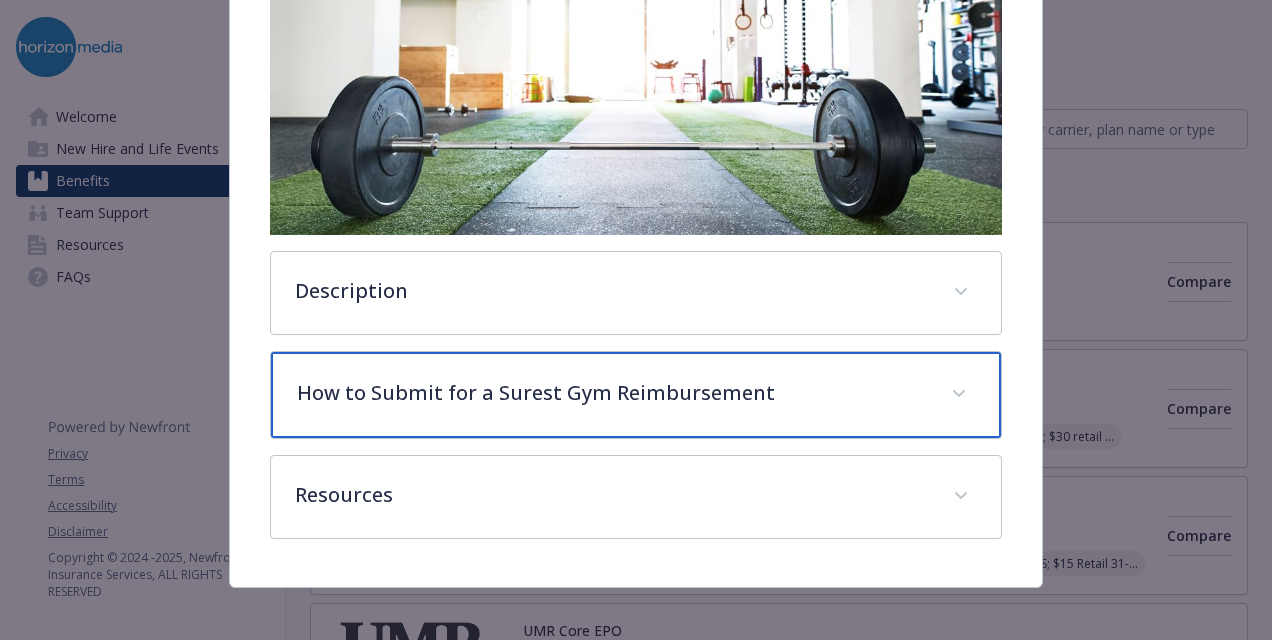 click on "How to Submit for a Surest Gym Reimbursement" at bounding box center (636, 395) 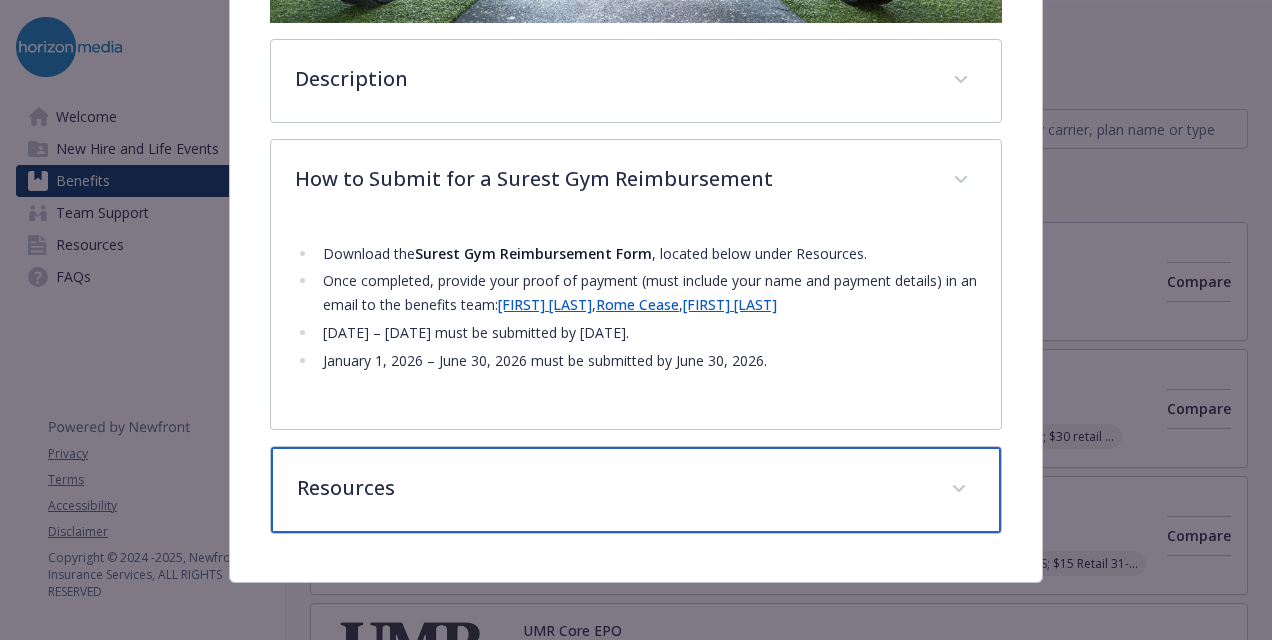 click on "Resources" at bounding box center (636, 490) 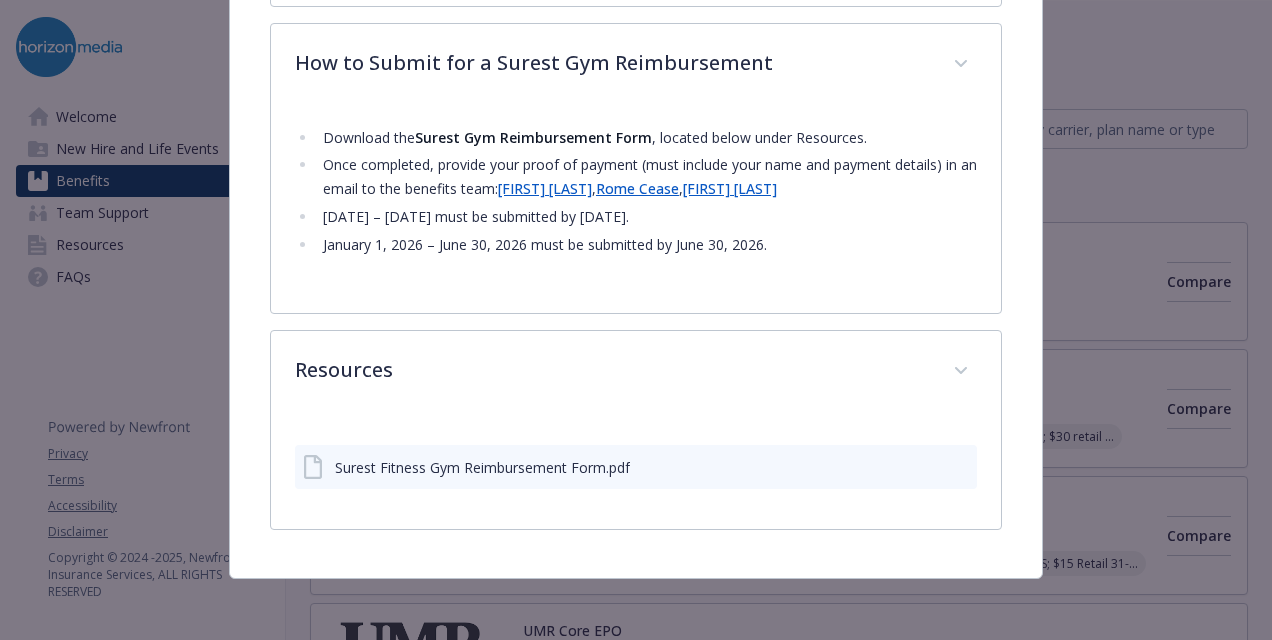 click on "Surest Fitness Gym Reimbursement Form.pdf" at bounding box center [482, 467] 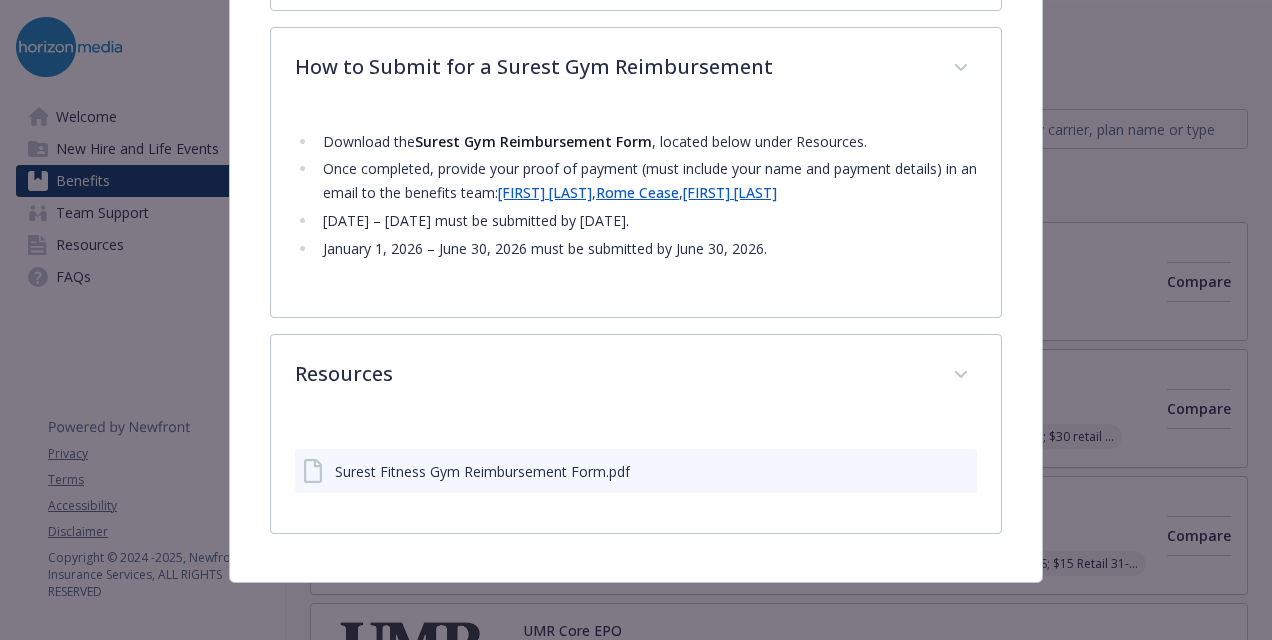 click 